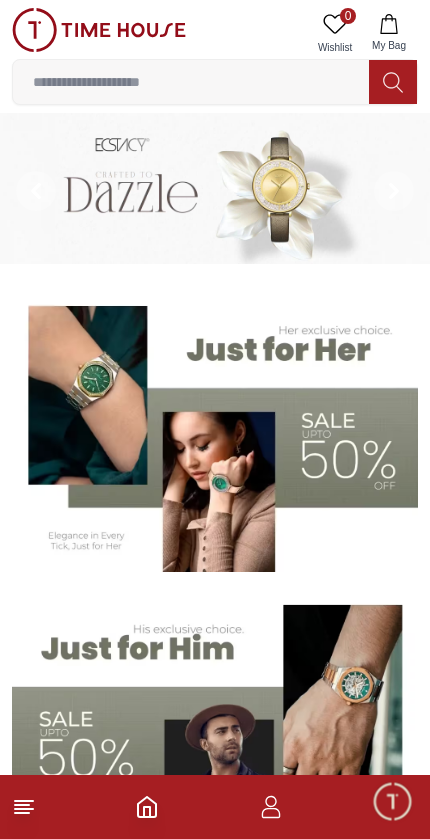 scroll, scrollTop: 0, scrollLeft: 0, axis: both 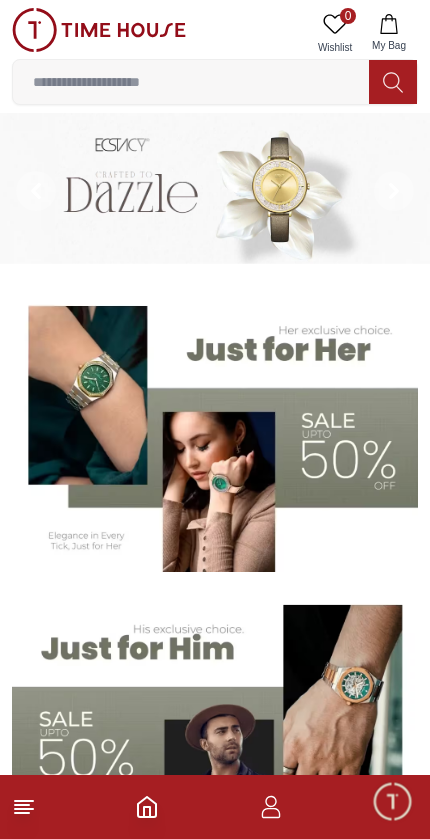 click 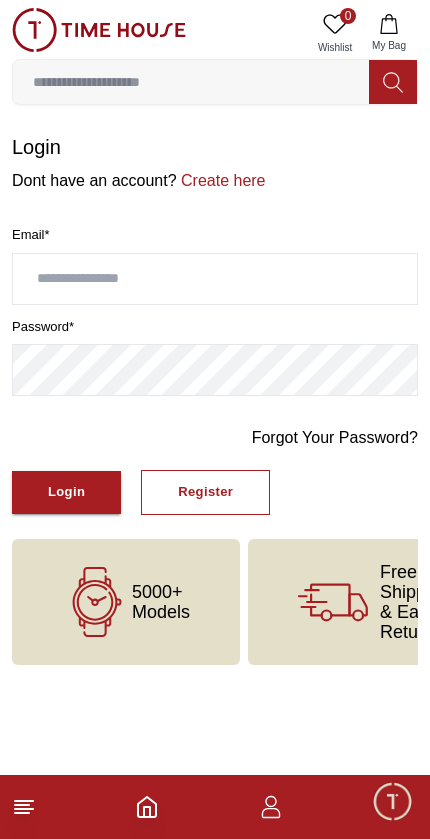 click at bounding box center [215, 279] 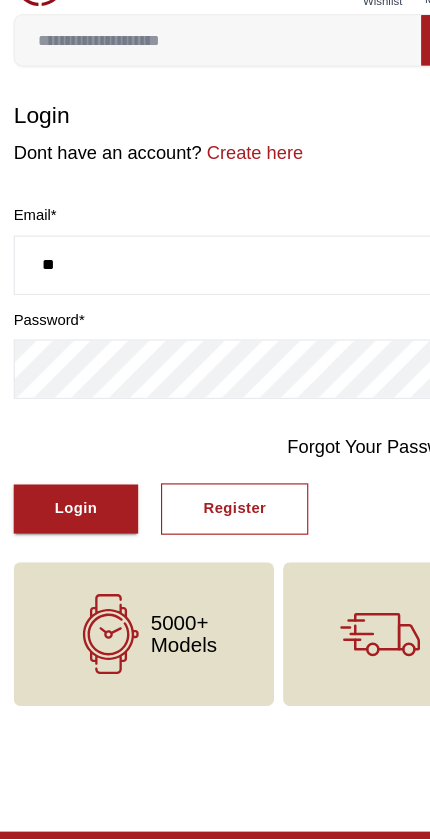 type on "*" 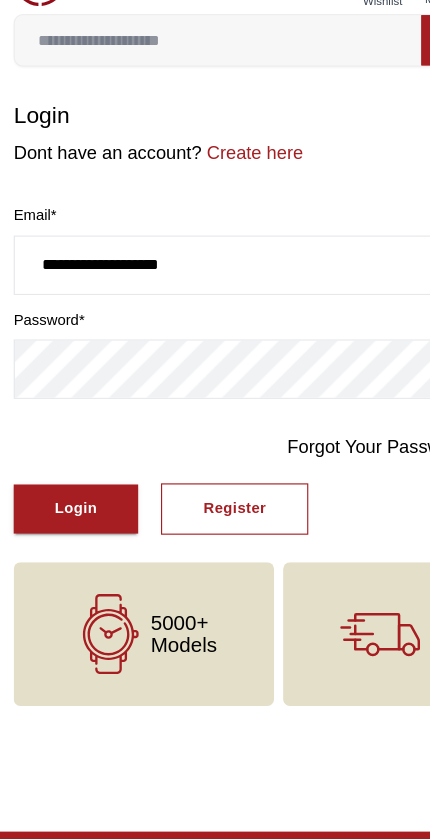 type on "**********" 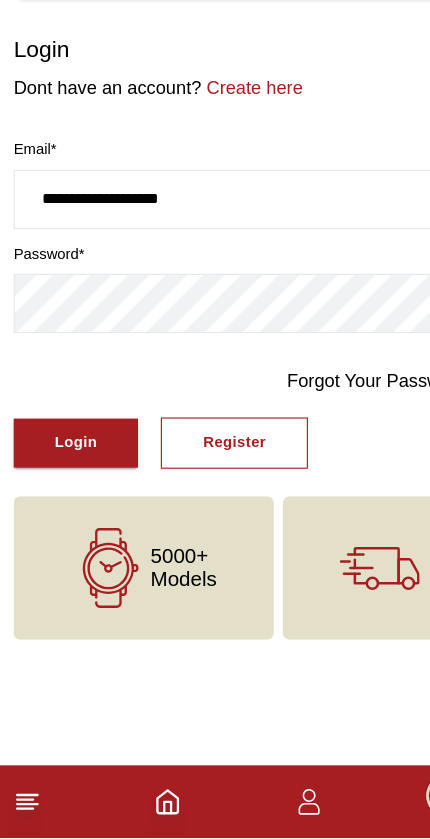 click on "Login" at bounding box center (66, 492) 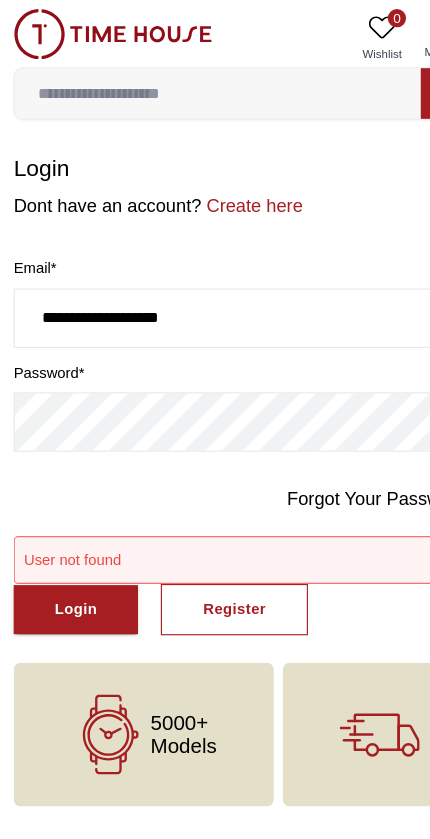 click on "Forgot Your Password?" at bounding box center [335, 438] 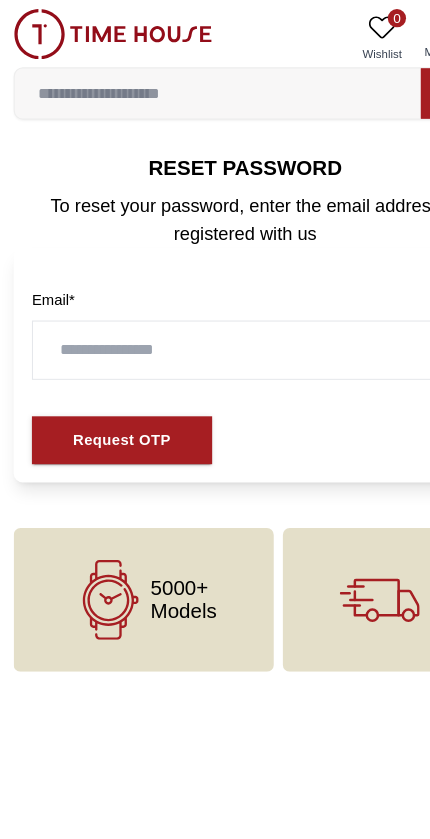 click at bounding box center [215, 307] 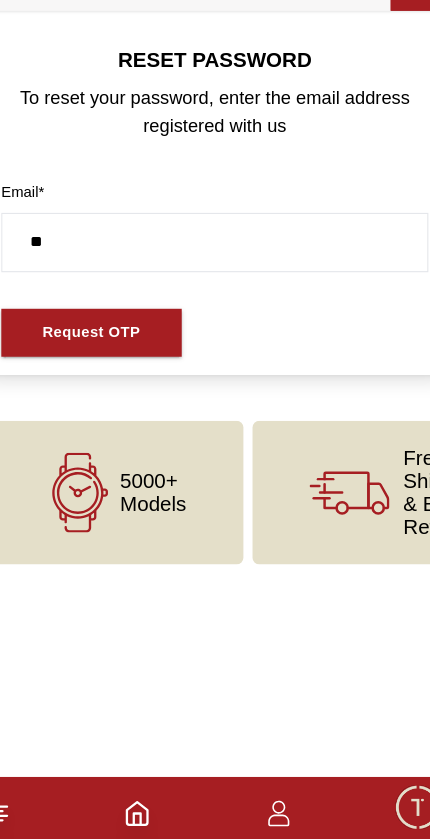 type on "*" 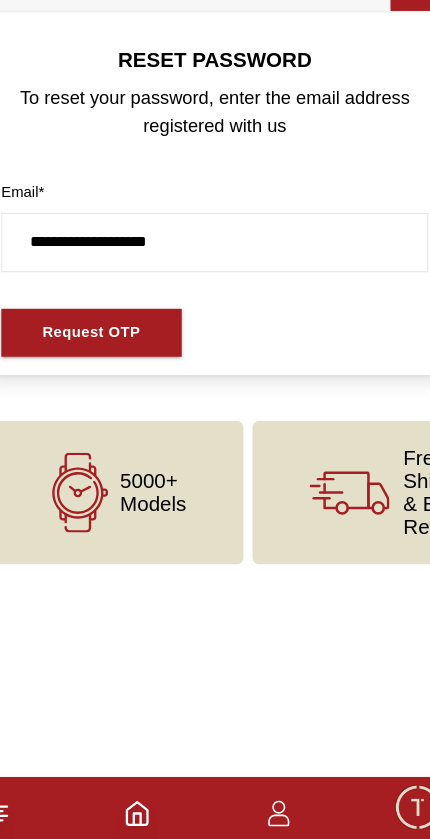 type on "**********" 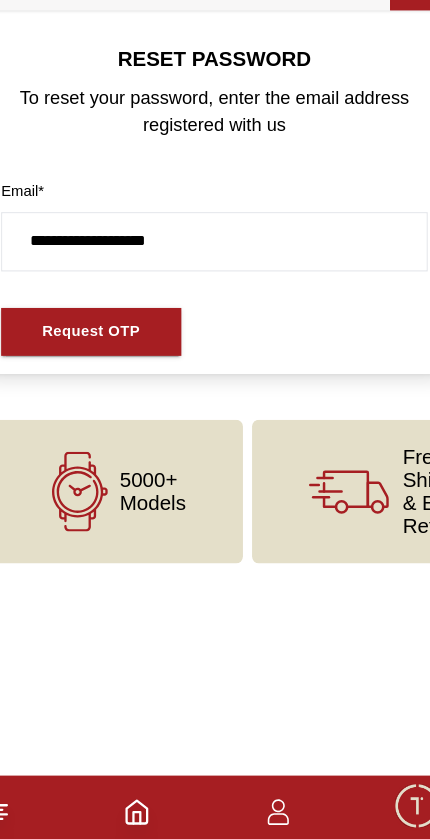 click on "Request OTP" at bounding box center [107, 386] 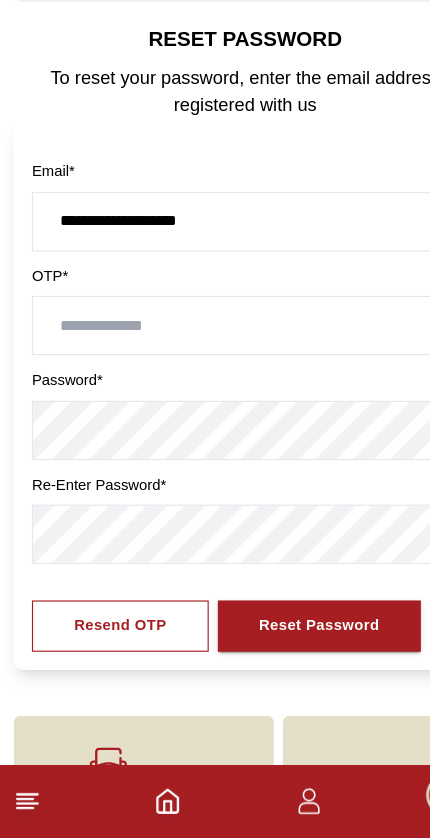 scroll, scrollTop: 17, scrollLeft: 0, axis: vertical 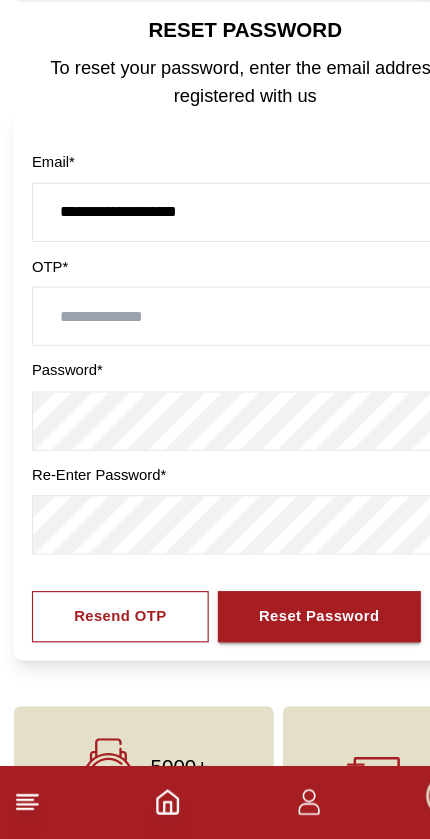 click at bounding box center (215, 381) 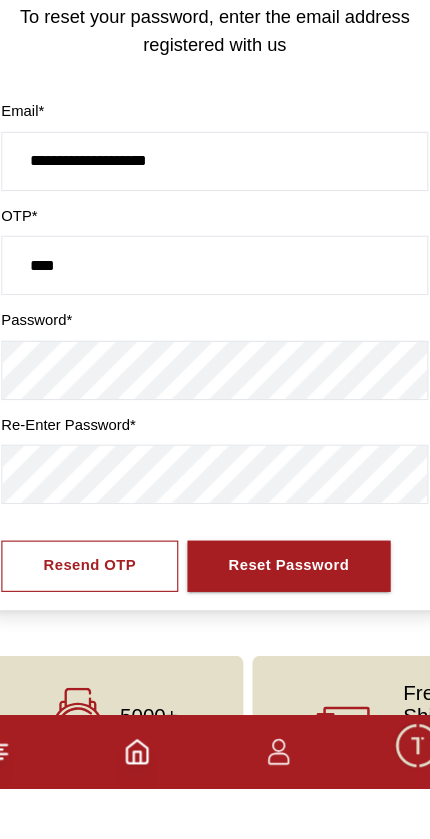 type on "****" 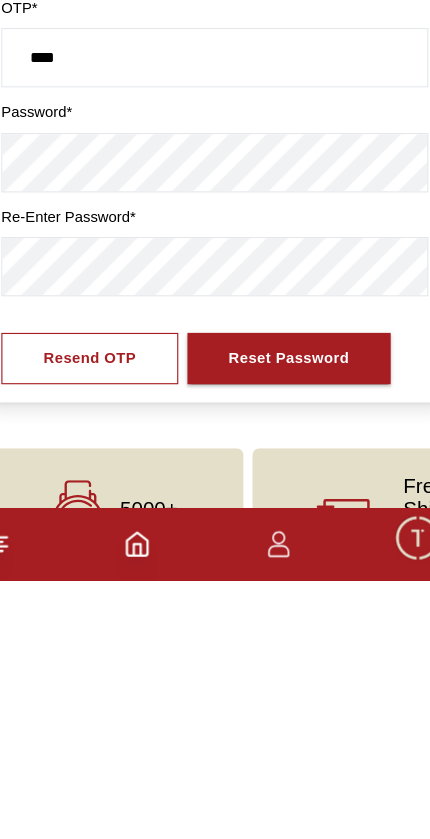 scroll, scrollTop: 104, scrollLeft: 0, axis: vertical 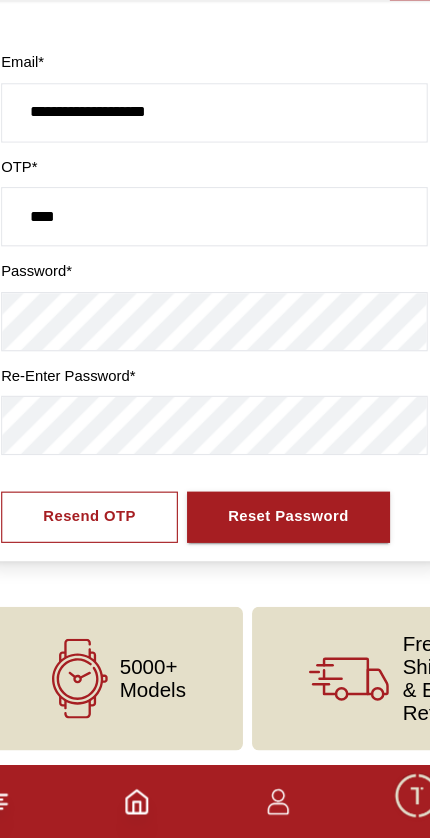 click on "Reset Password" at bounding box center [280, 557] 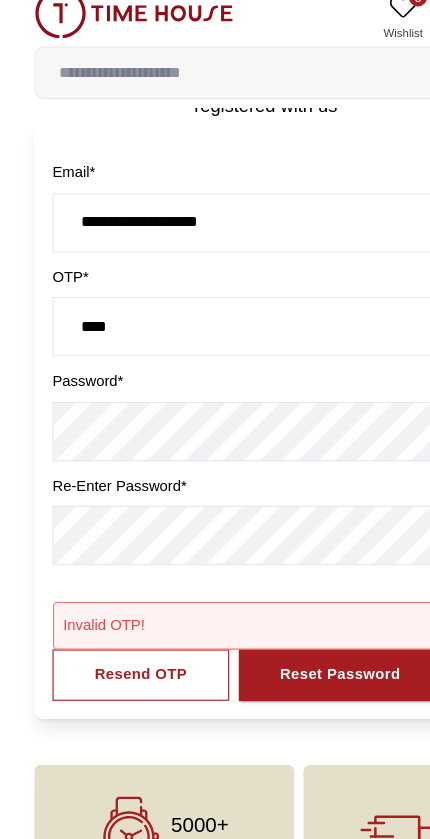 scroll, scrollTop: 0, scrollLeft: 0, axis: both 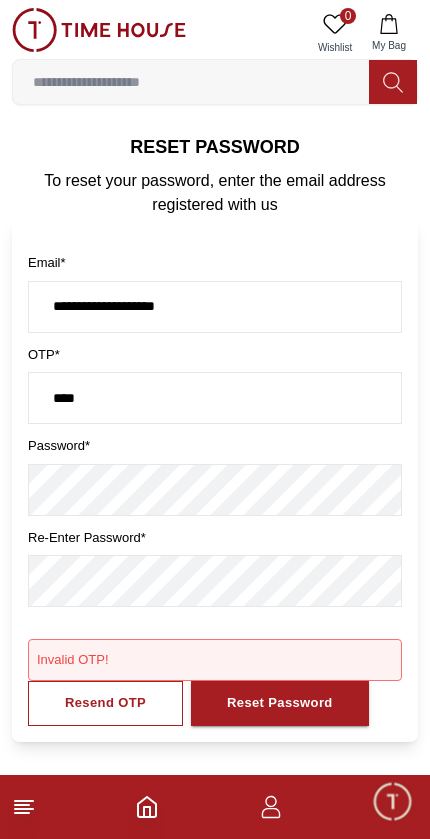 click at bounding box center [215, 807] 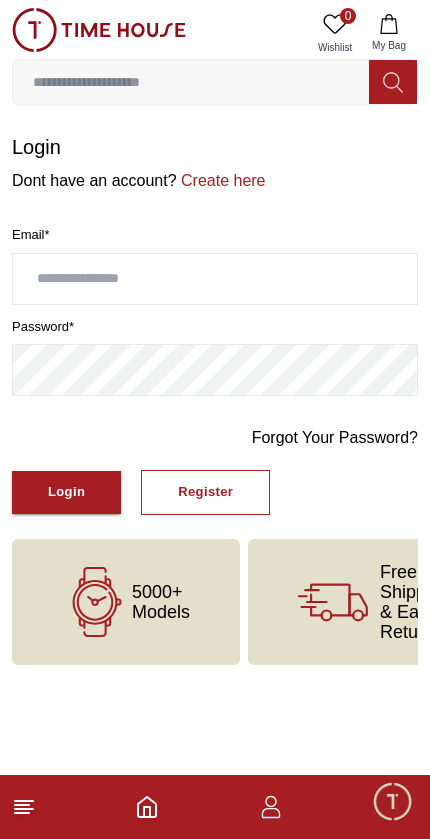 click at bounding box center (215, 279) 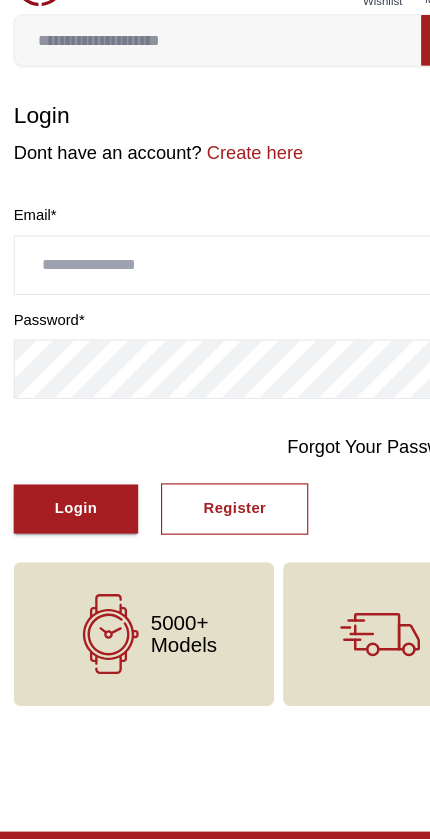type on "*" 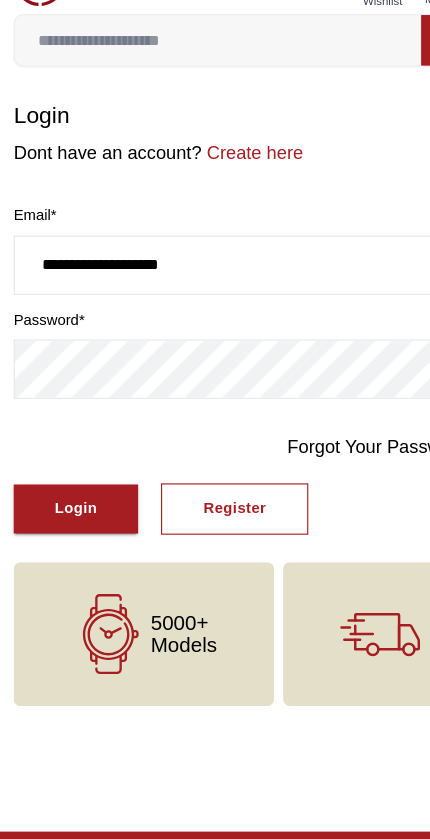 type on "**********" 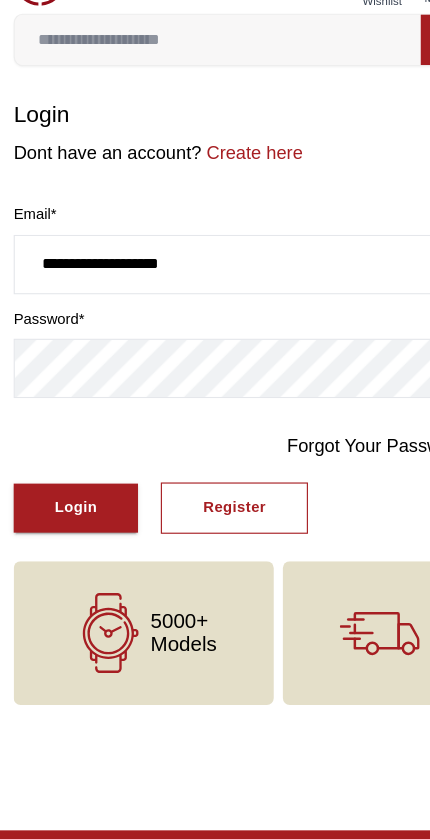 click on "Register" at bounding box center (205, 492) 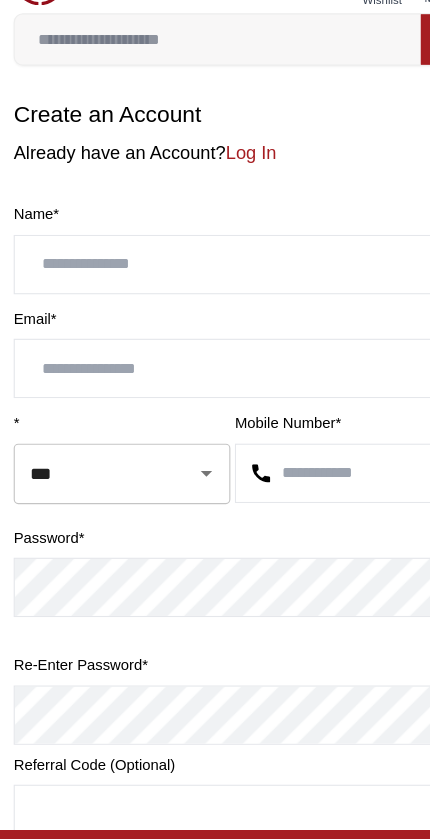 click at bounding box center [215, 279] 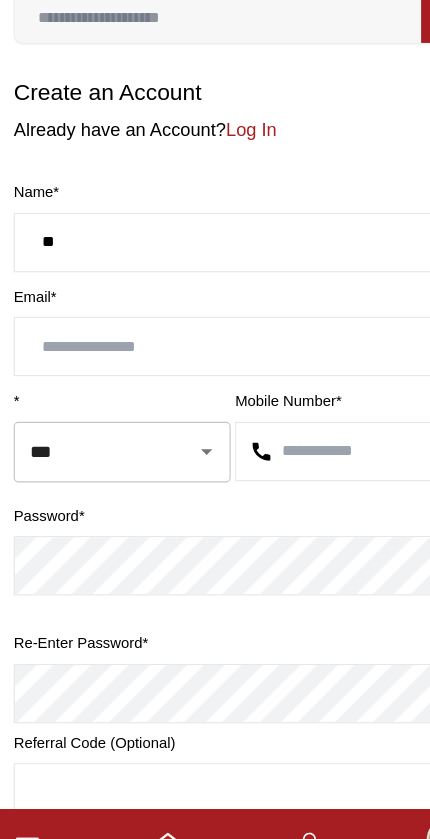 type on "*" 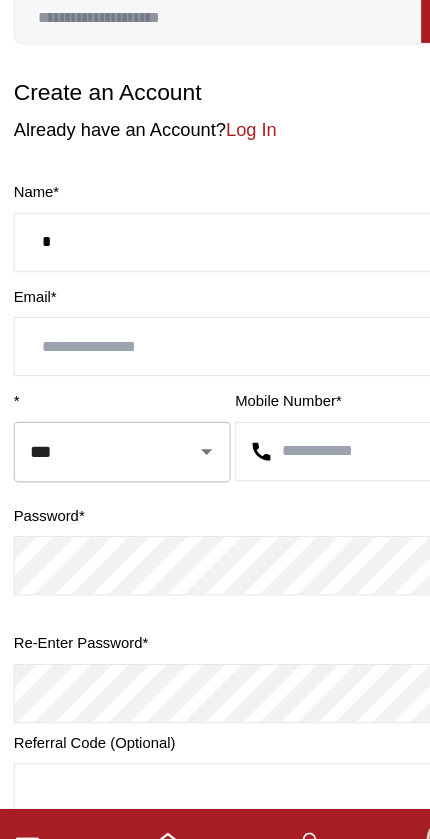 type 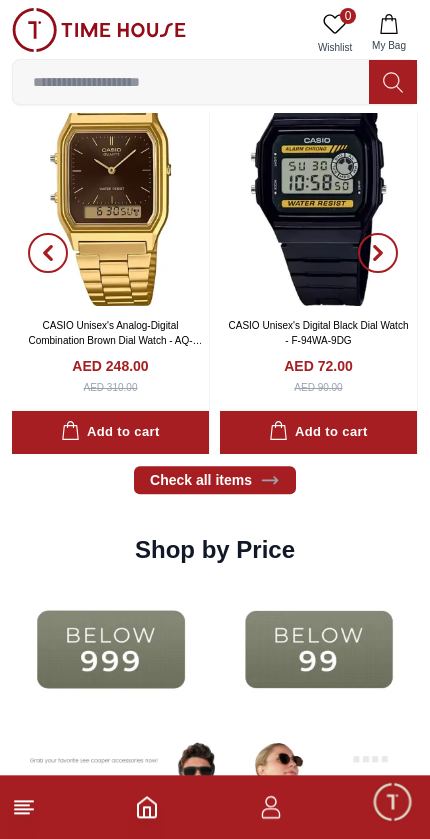 scroll, scrollTop: 2543, scrollLeft: 0, axis: vertical 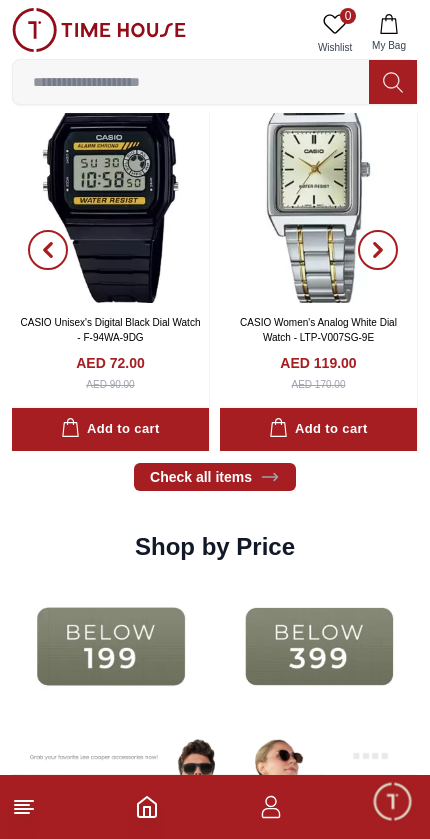 click at bounding box center (111, 646) 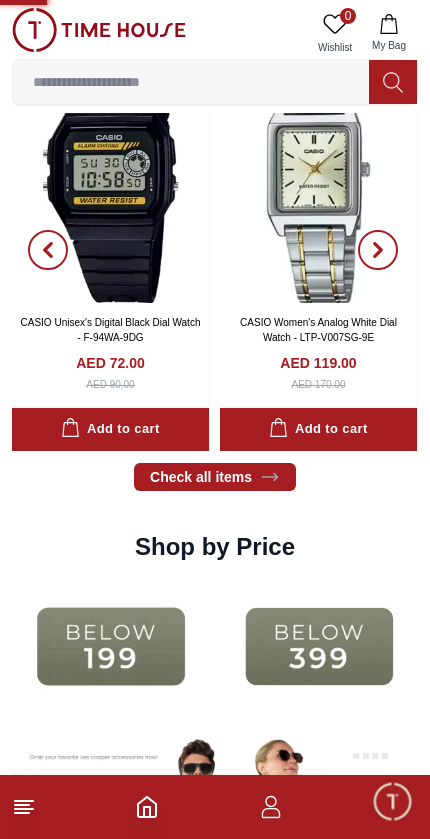click on "100% Genuine products with International Warranty Shop From [COUNTRY] | العربية |     Currency    | 0 Wishlist My Bag Help Our Stores My Account 0 Wishlist My Bag Best Sellers Discover the season’s latest trends with our newest drops View All 60% Ecstacy Women's Silver Dial Analog Watch - E23514-TBTS AED 188.00 AED 470.00 Add to cart 20% Tornado Cosmic Chrono Men's Green Dial Chronograph Watch - T22103-GBGH AED 728.00 AED 910.00 Add to cart 20% Tornado Aurora Nova Men's Black Dial Multi Function Watch - T23104-SBSBK AED 632.00 AED 790.00 Add to cart POLICE BATMAN Men's Analog Black Dial Watch - PEWGD0022601 AED 1125.00 Add to cart 20% Tornado Men's Black Dial Analog Watch - T23105-SSHB AED 704.00 AED 880.00 Add to cart 20% Tornado  Men's Automatic Black   Dial Watch - T24302-BSHB AED 1192.00 AED 1490.00 Add to cart 20% Zenshin - CA4610-85A AED 2243.00 AED 2804.00 Add to cart 30% Ecstacy Women's Analog Green Dial Watch - E23501-GBGG AED 343.00 AED 490.00 Add to cart 35% AED 182.00 AED 280.00 30%" at bounding box center [215, 354] 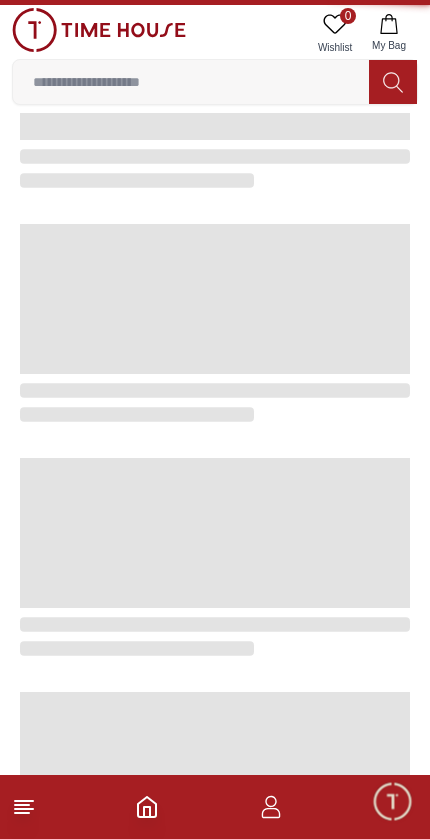 scroll, scrollTop: 0, scrollLeft: 0, axis: both 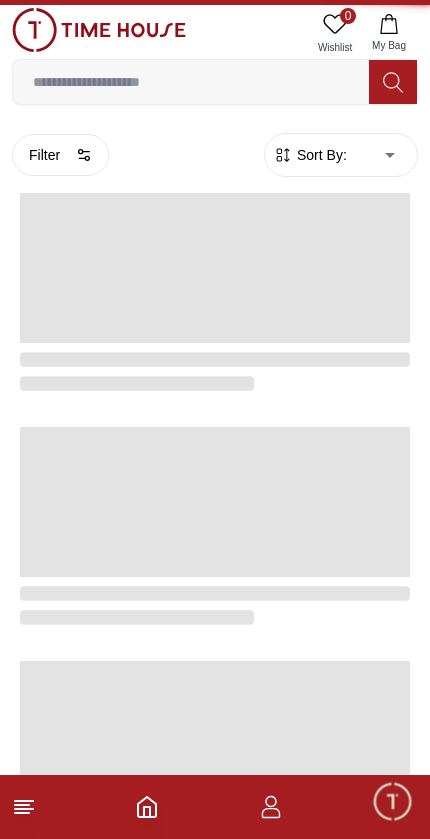 click at bounding box center (215, 736) 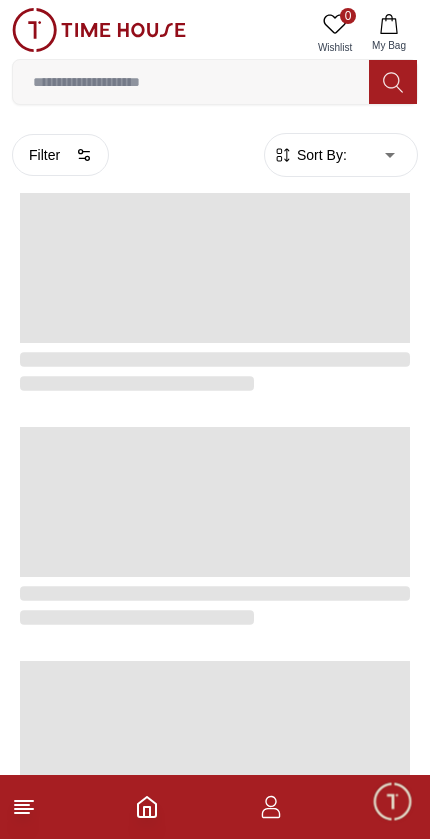 click at bounding box center [207, 762] 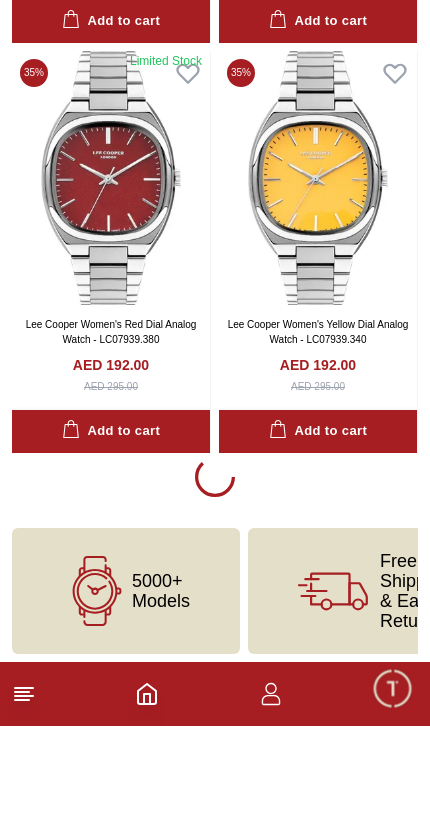 scroll, scrollTop: 3732, scrollLeft: 0, axis: vertical 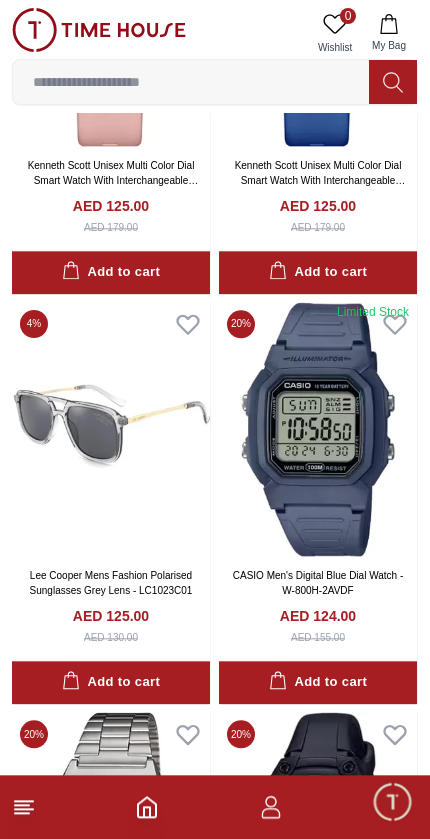 click 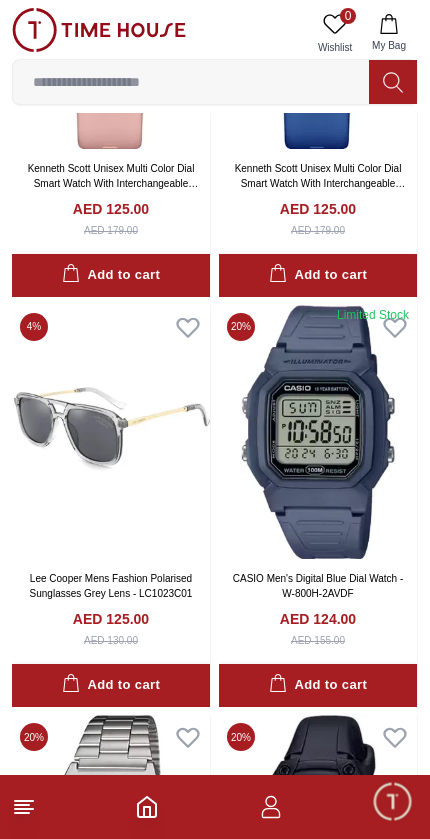 scroll, scrollTop: 0, scrollLeft: 0, axis: both 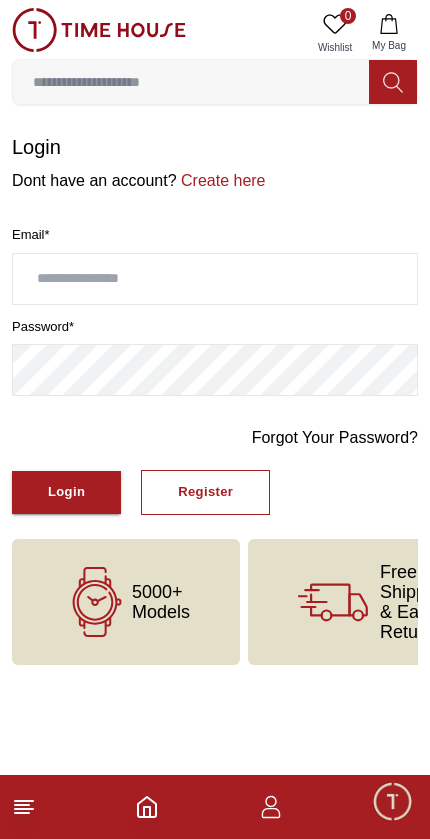 click at bounding box center (191, 82) 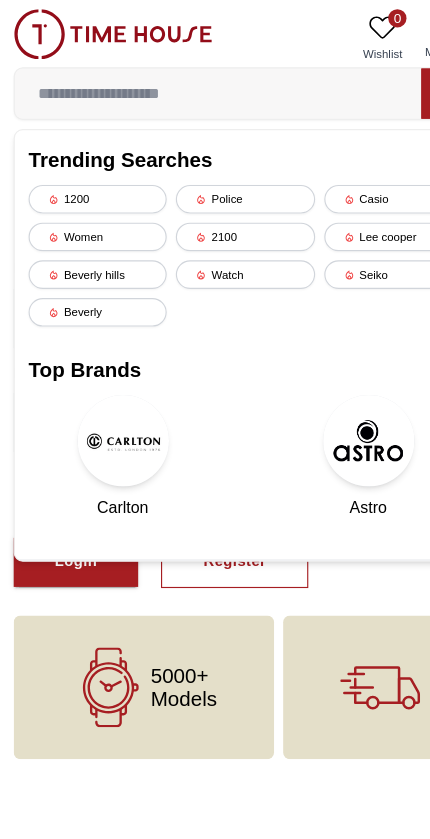 click on "Casio" at bounding box center [344, 174] 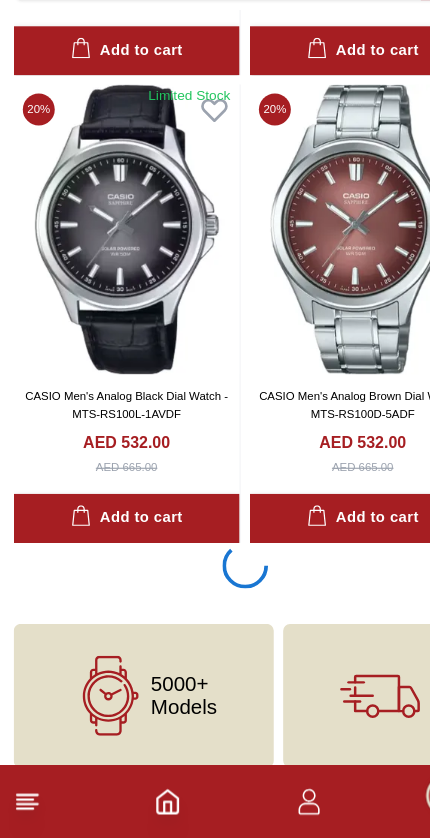 scroll, scrollTop: 11927, scrollLeft: 0, axis: vertical 